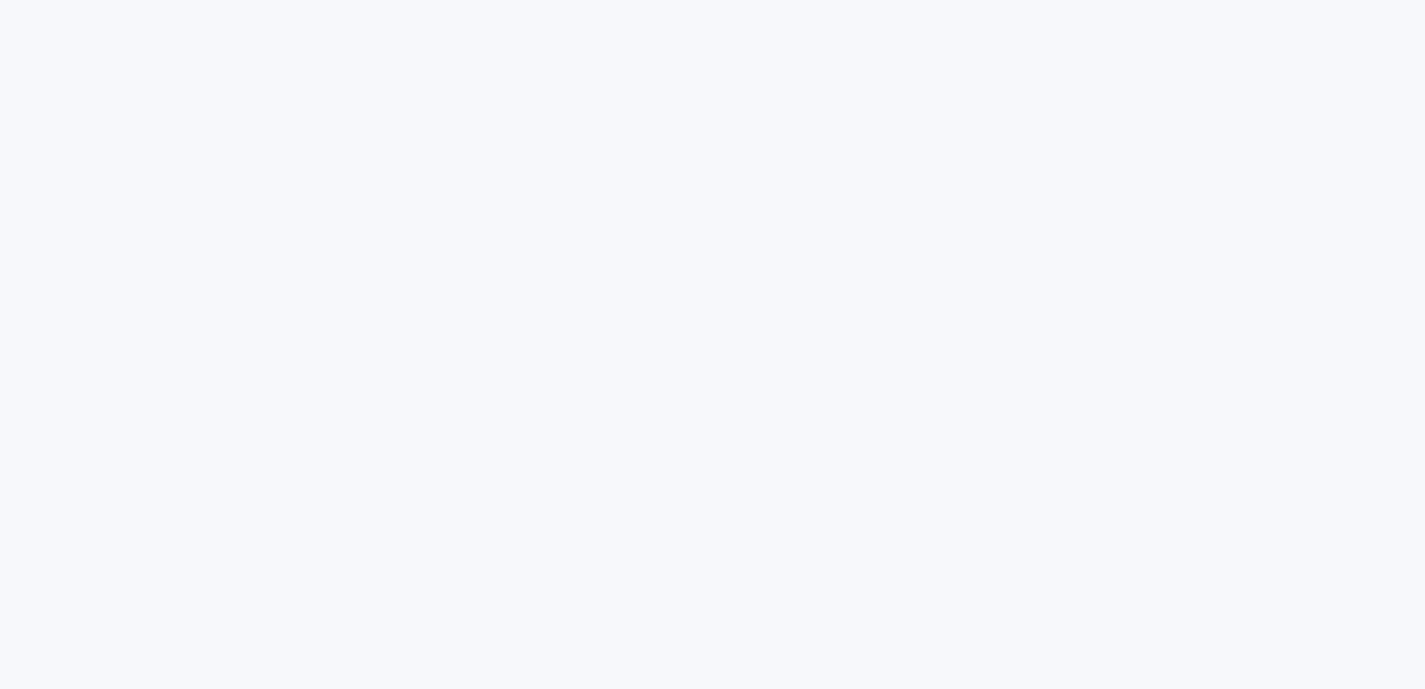 scroll, scrollTop: 0, scrollLeft: 0, axis: both 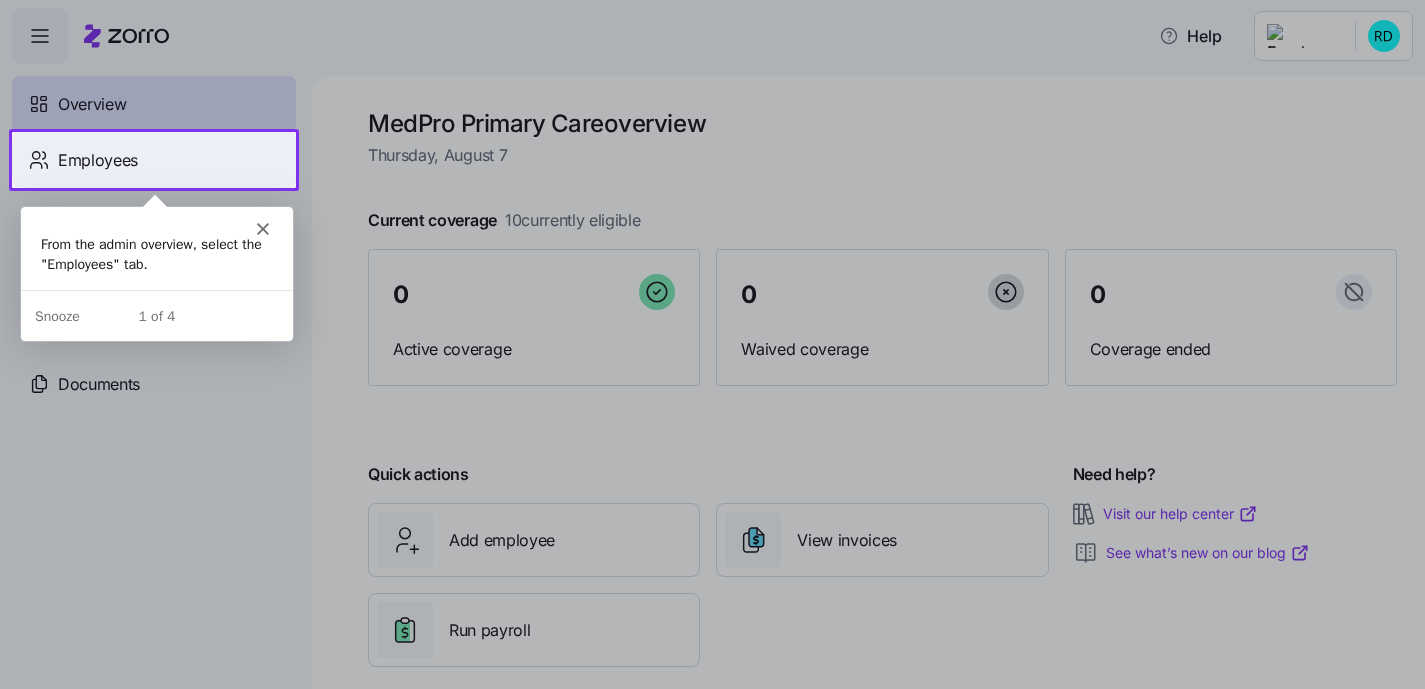 click on "Employees" at bounding box center (154, 160) 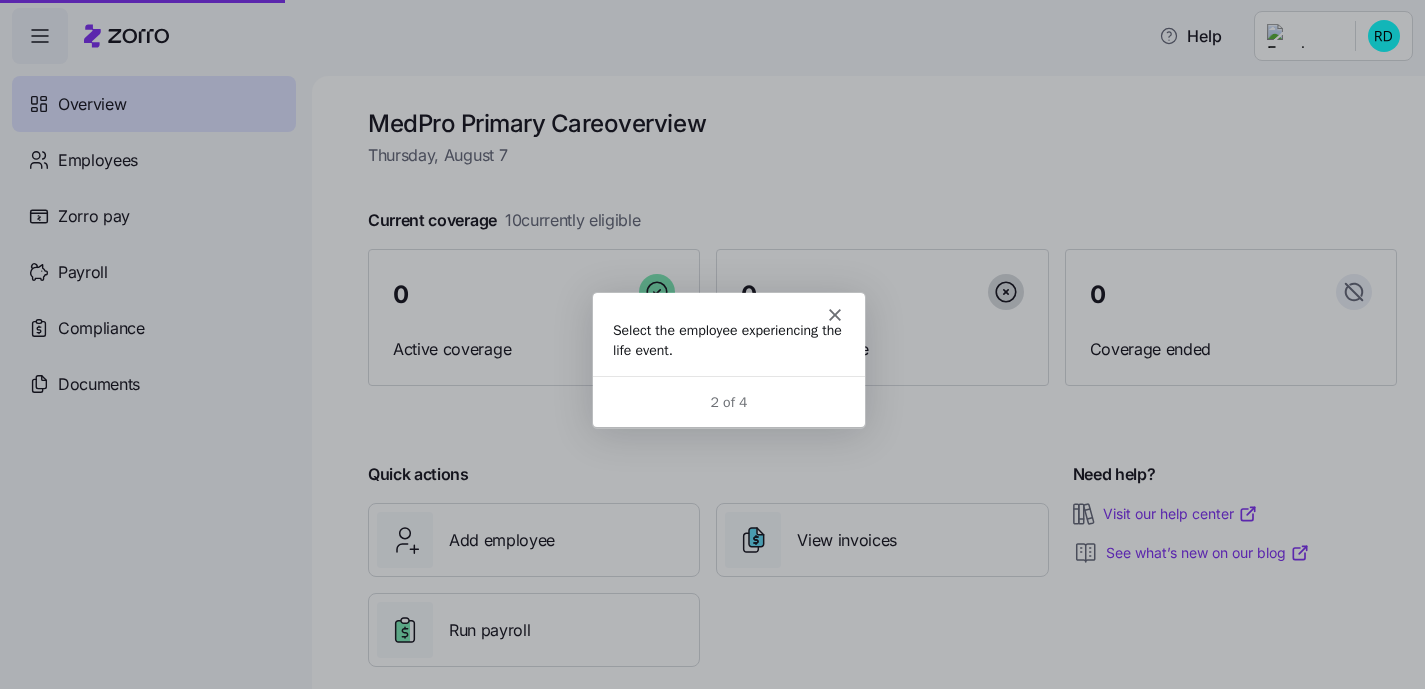 scroll, scrollTop: 0, scrollLeft: 0, axis: both 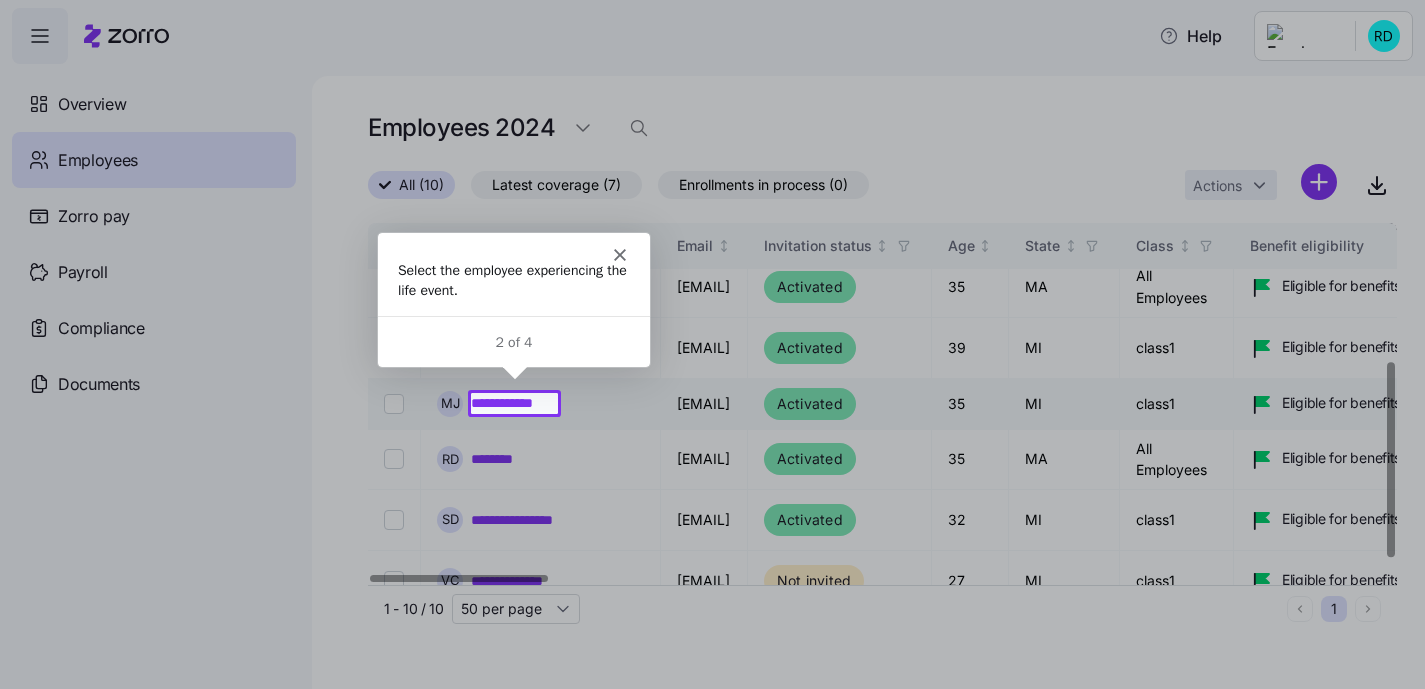 click on "**********" at bounding box center [514, 403] 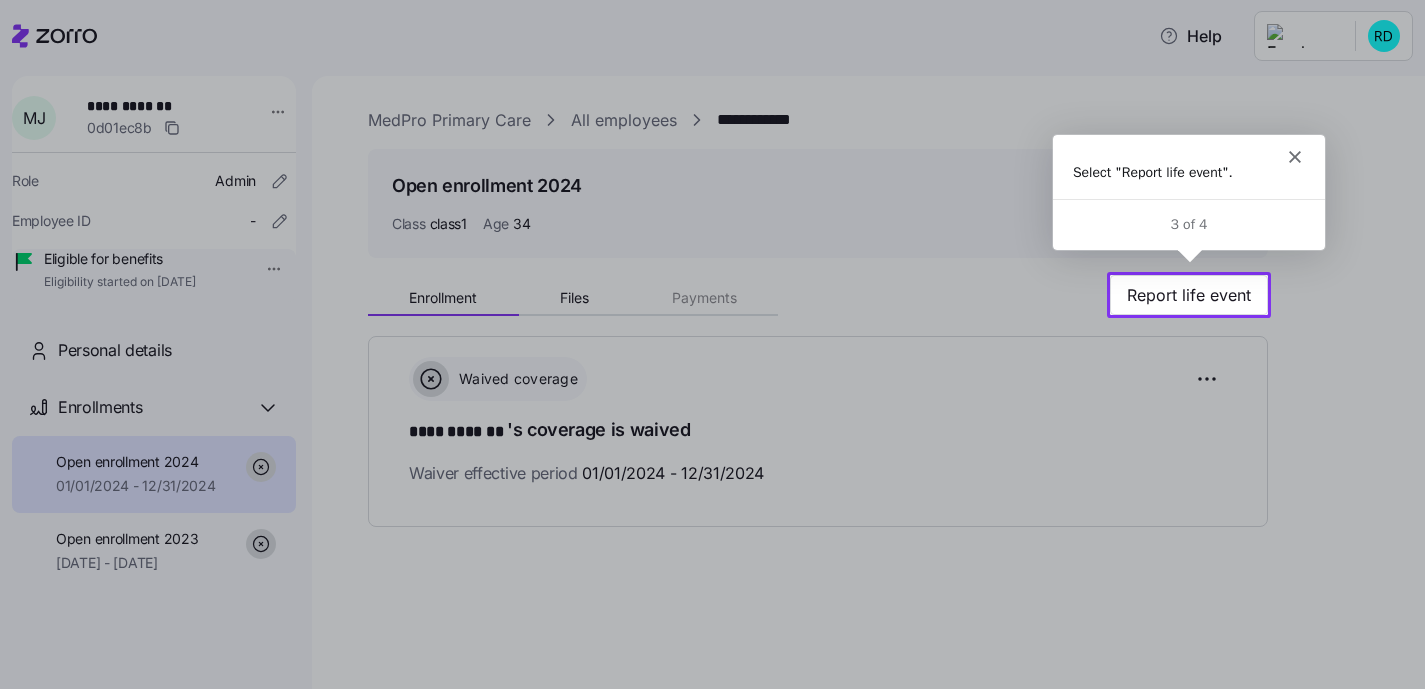 scroll, scrollTop: 0, scrollLeft: 0, axis: both 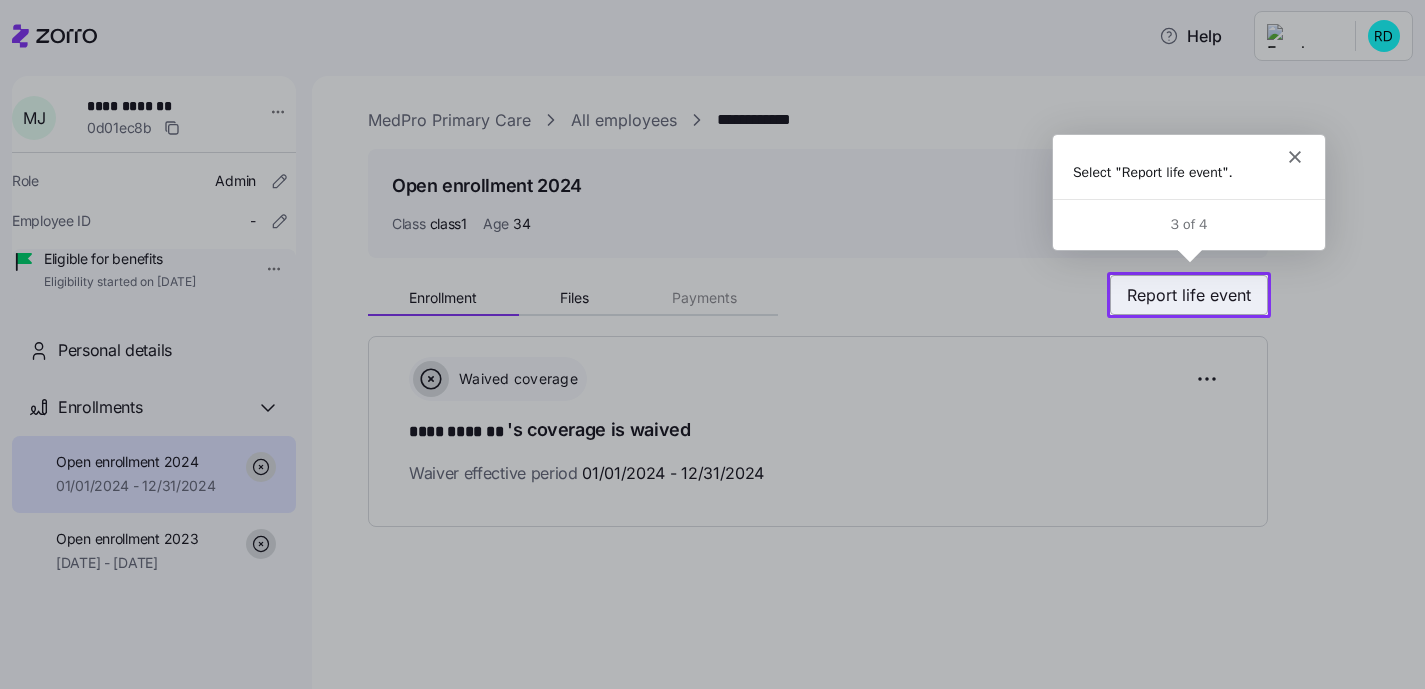 click on "Report life event" at bounding box center (1189, 295) 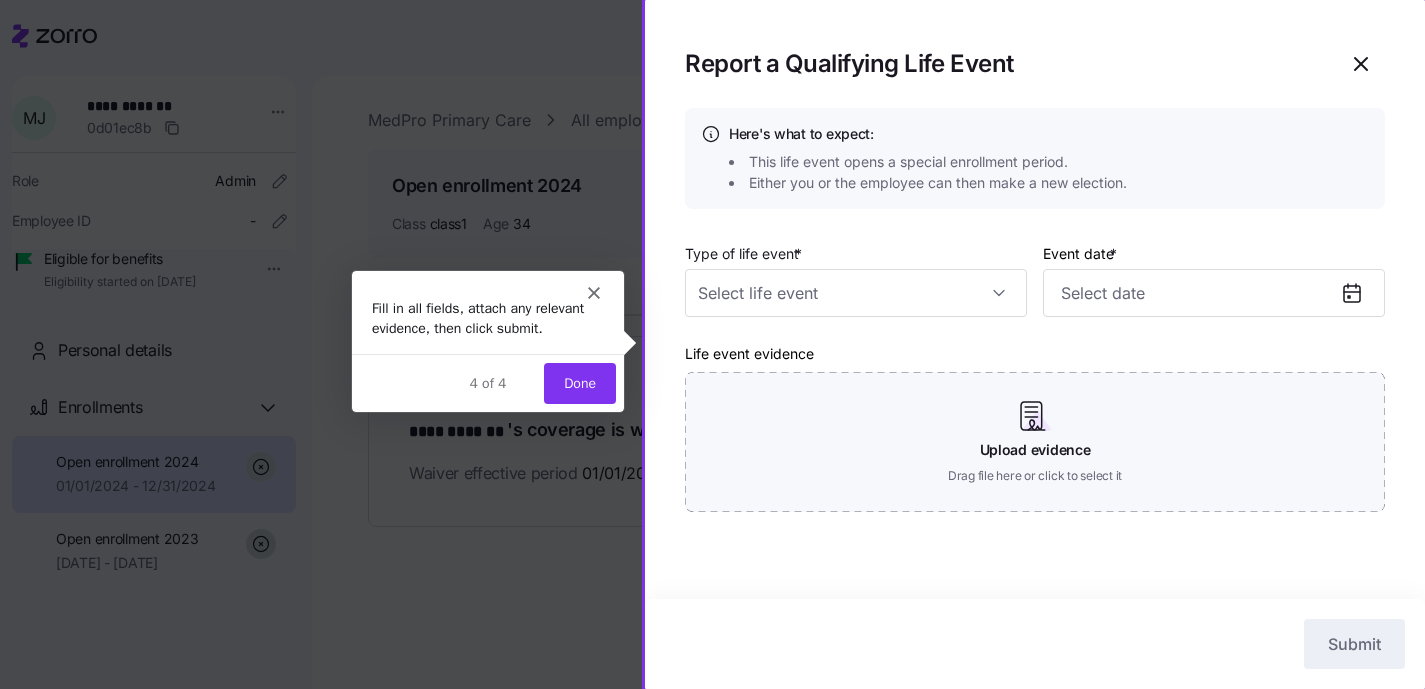 scroll, scrollTop: 0, scrollLeft: 0, axis: both 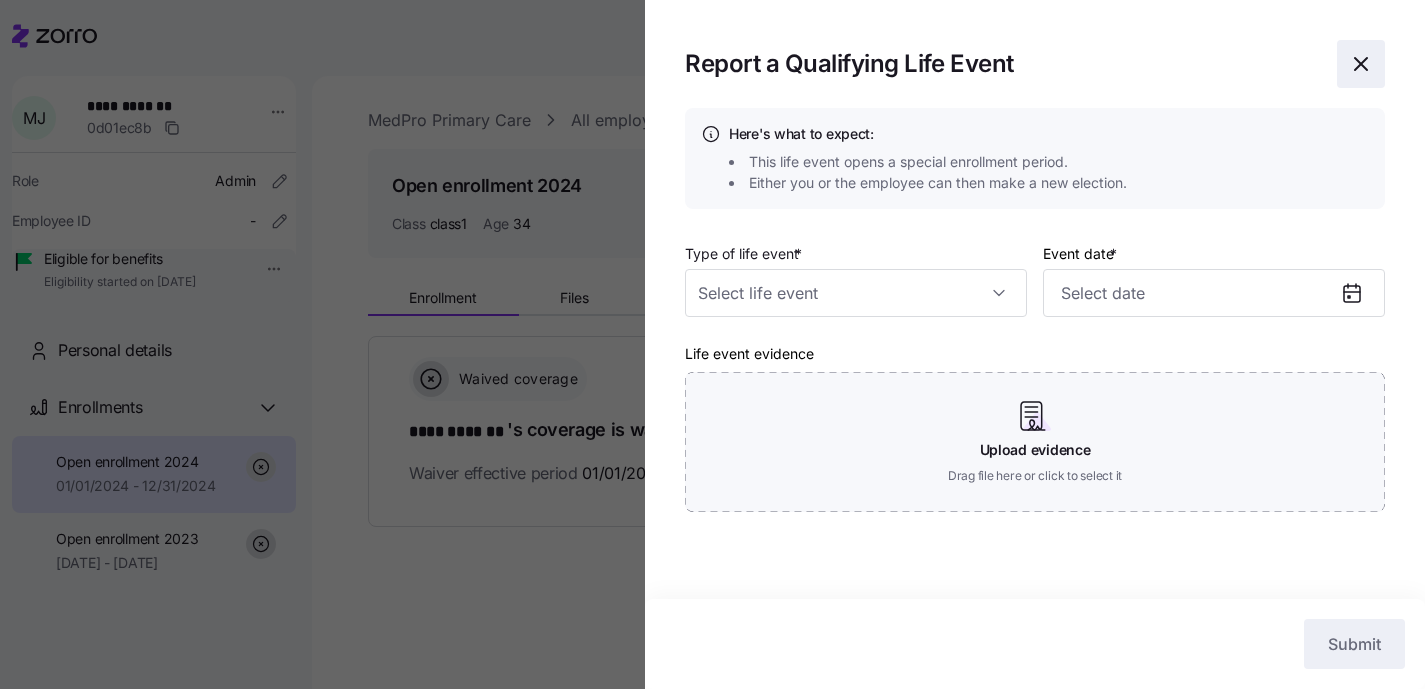 click at bounding box center (1361, 64) 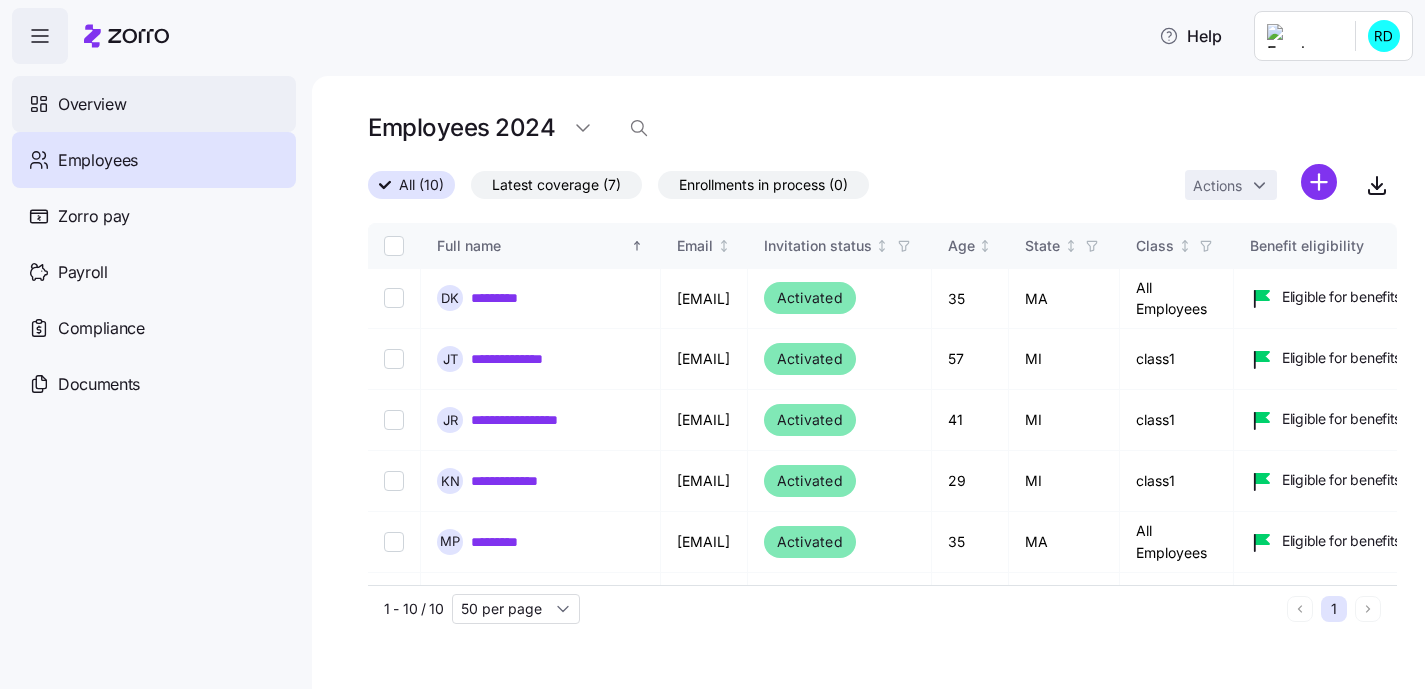 click on "Overview" at bounding box center (92, 104) 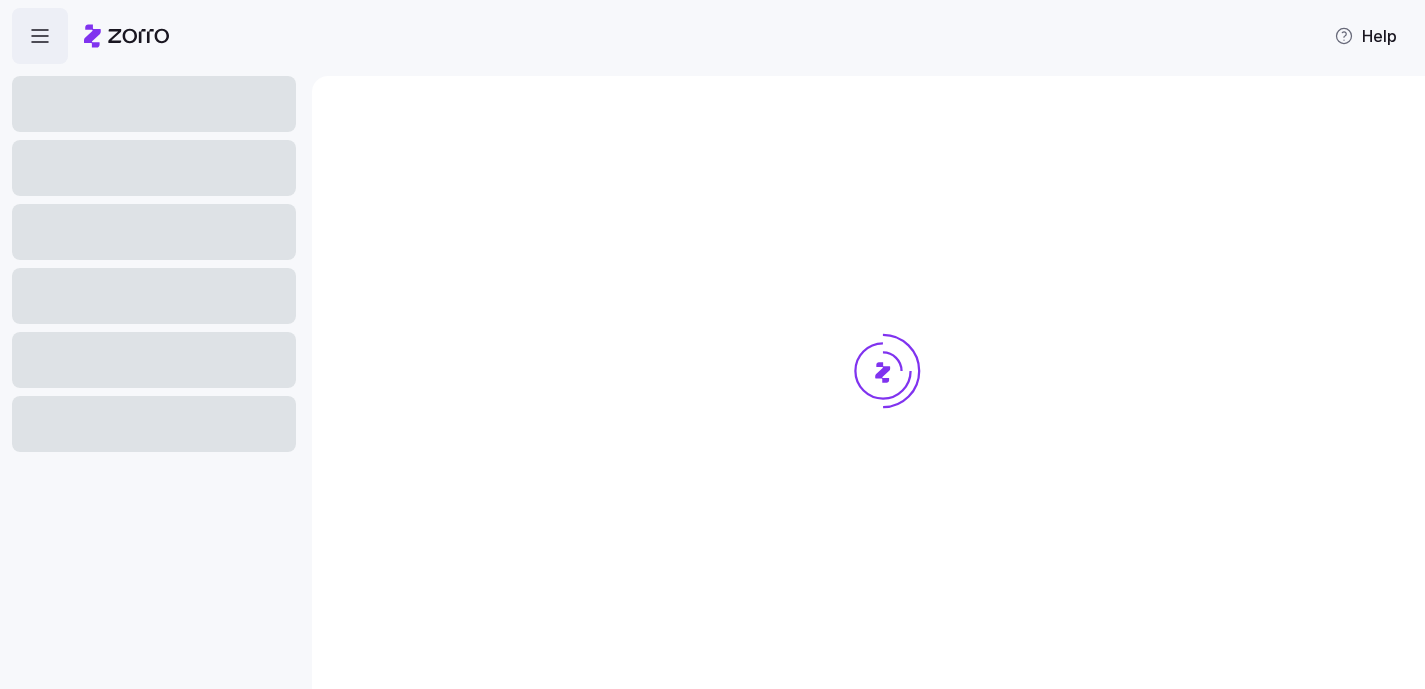 scroll, scrollTop: 0, scrollLeft: 0, axis: both 